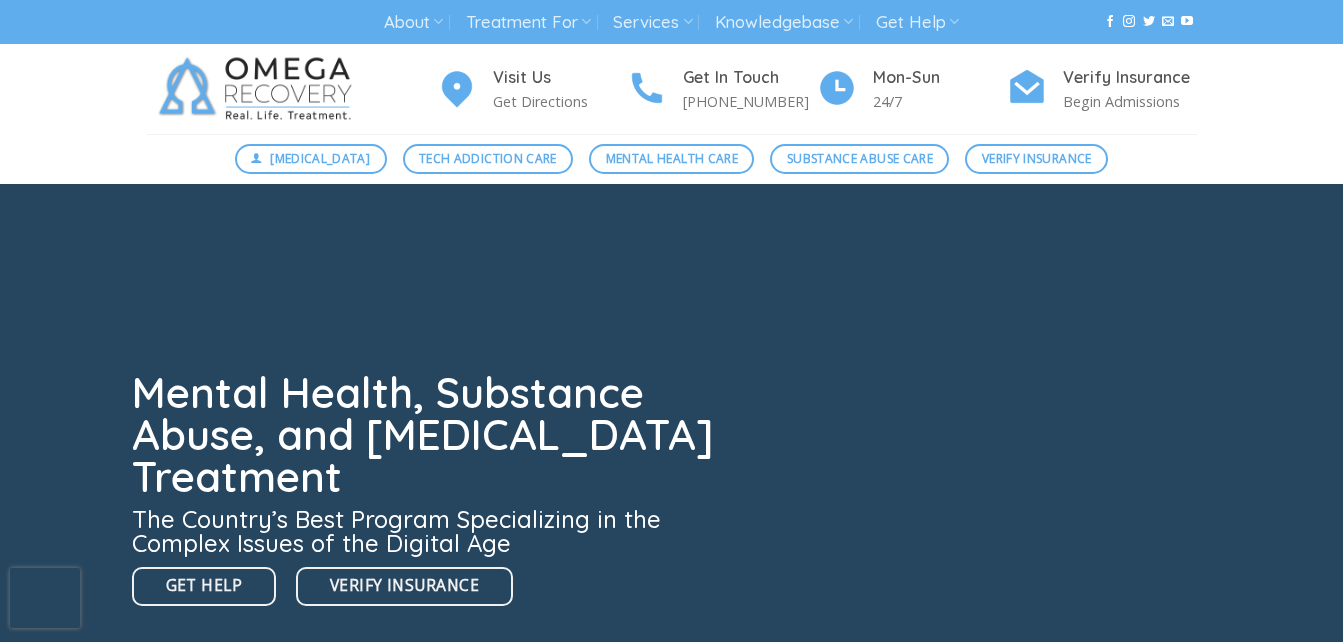 scroll, scrollTop: 0, scrollLeft: 0, axis: both 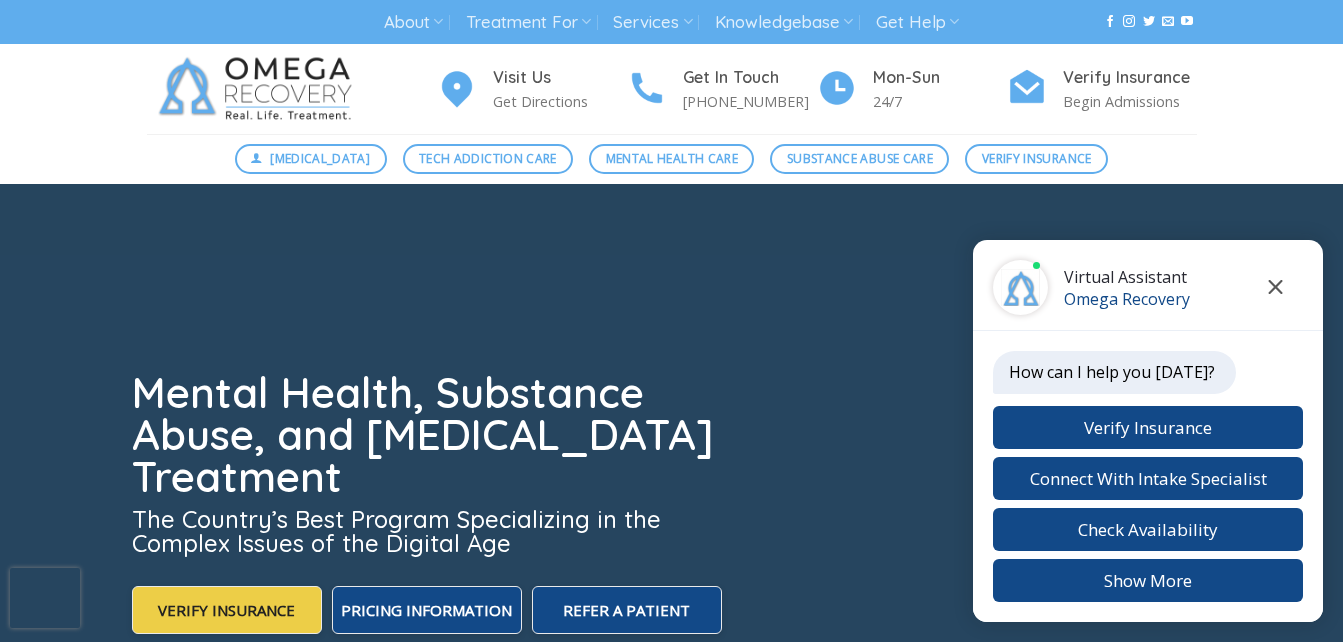 click 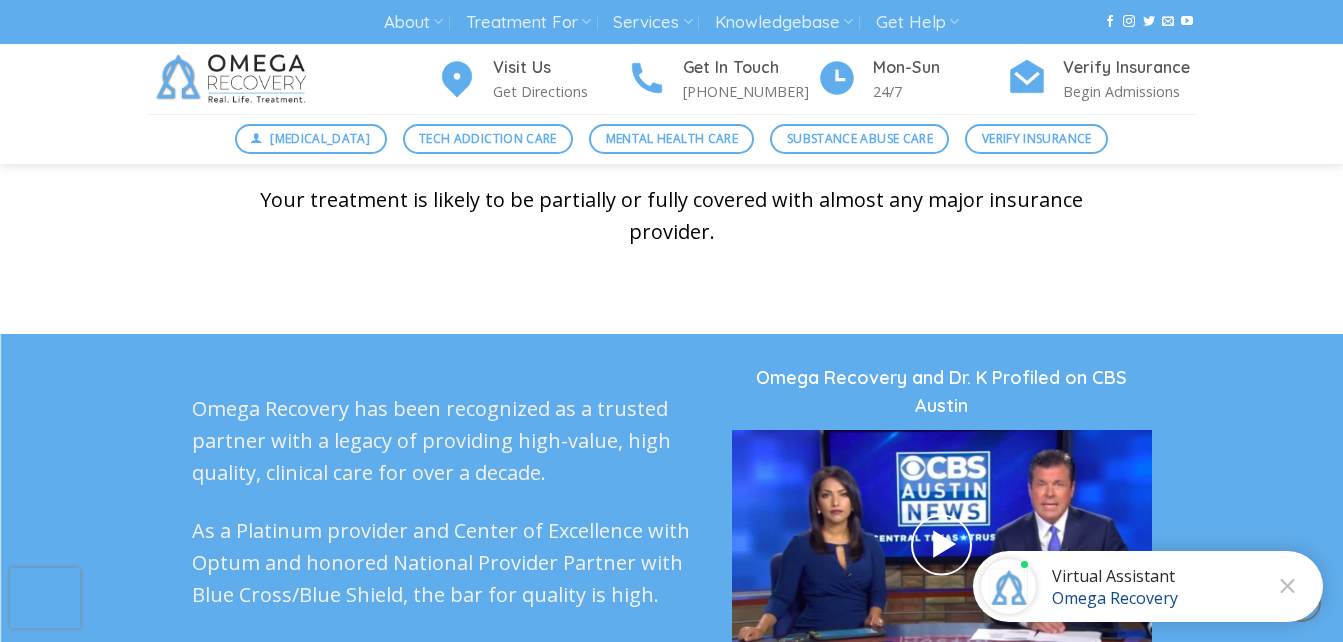 scroll, scrollTop: 0, scrollLeft: 0, axis: both 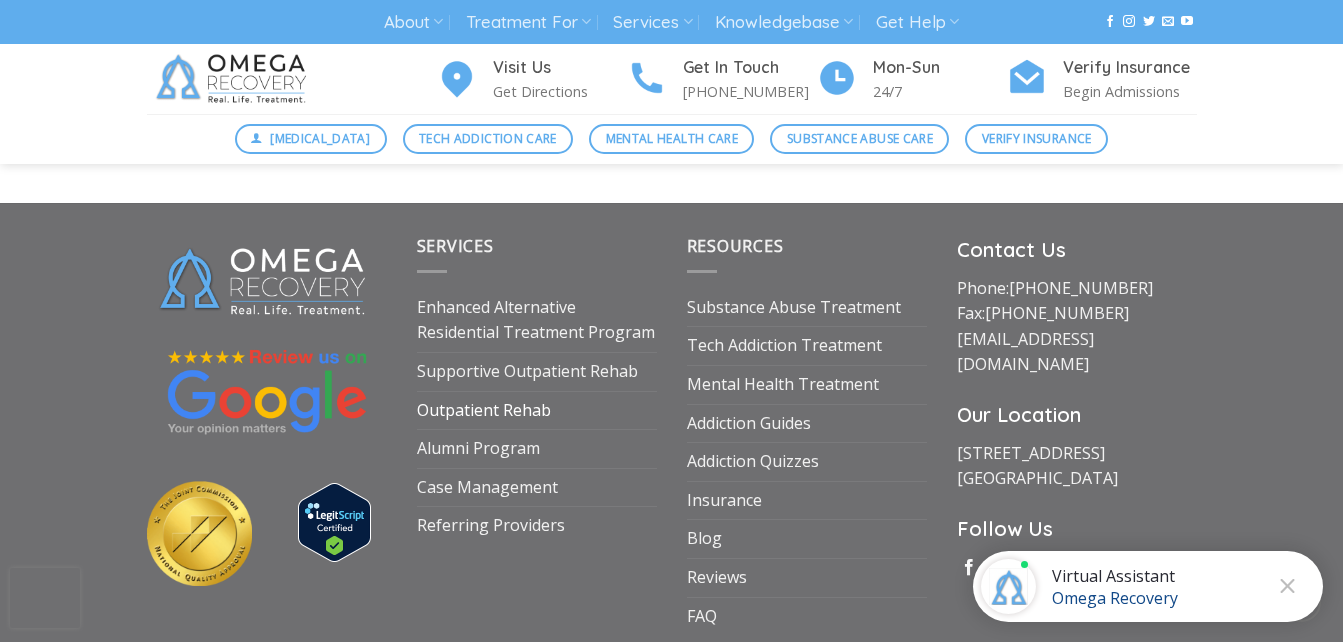 click on "Outpatient Rehab" at bounding box center [484, 411] 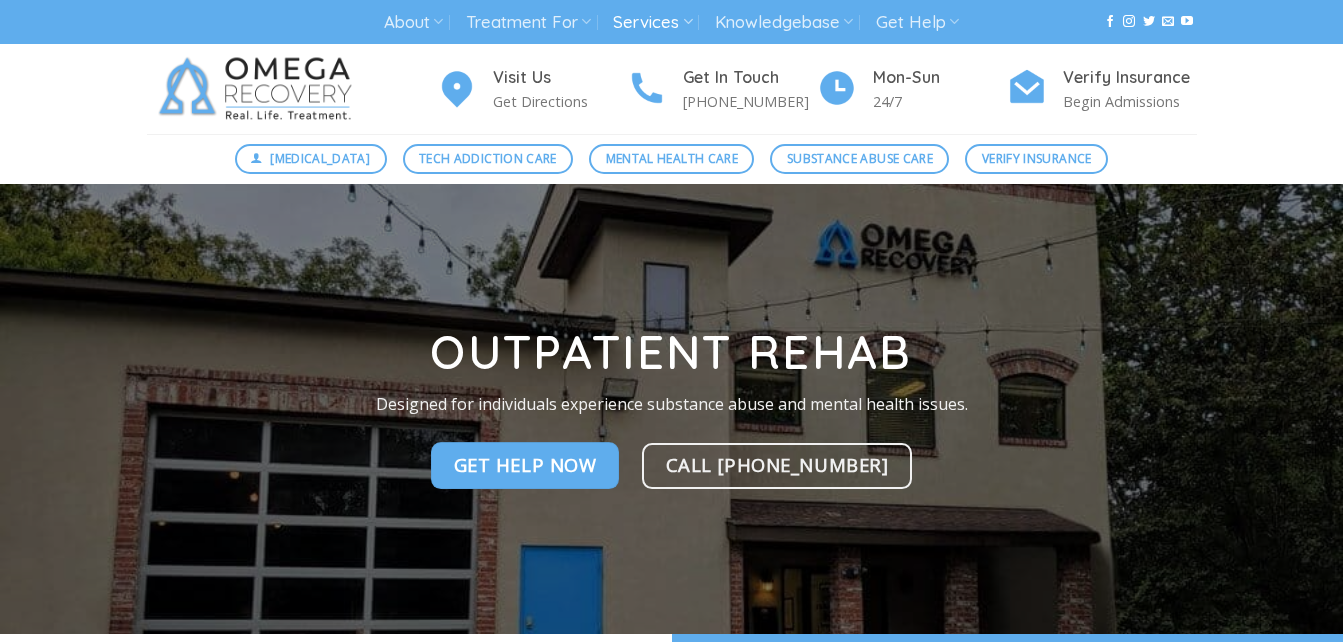 scroll, scrollTop: 0, scrollLeft: 0, axis: both 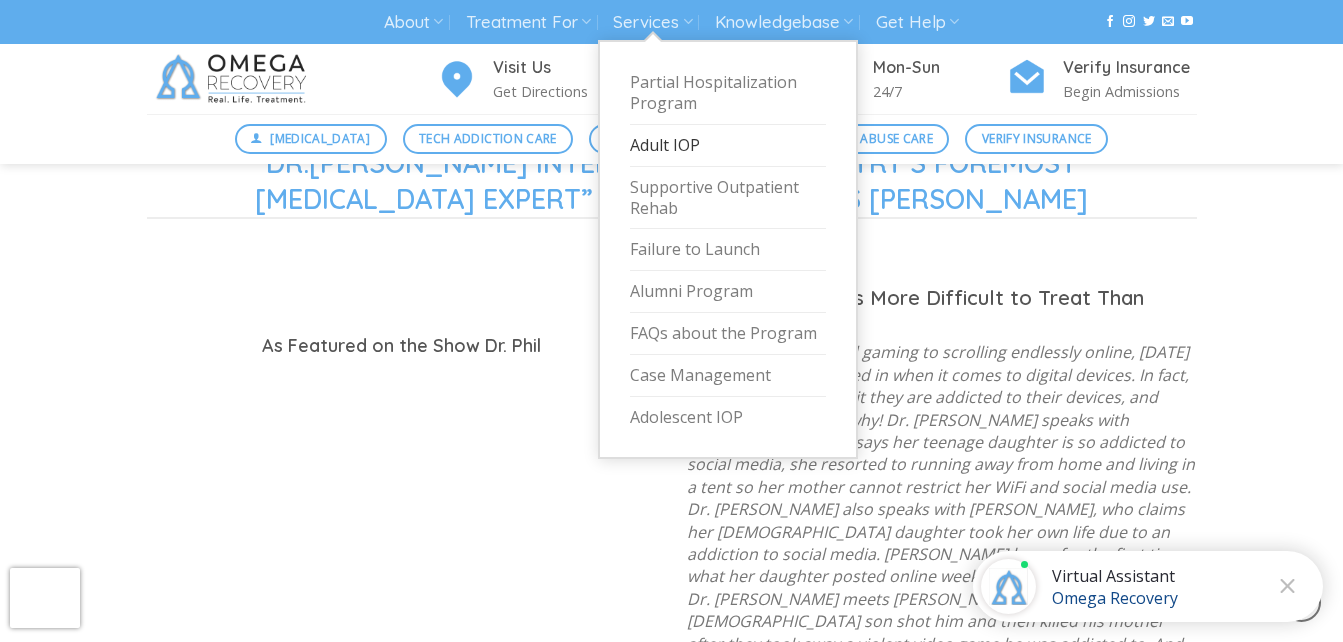 click on "Adult IOP" at bounding box center (728, 146) 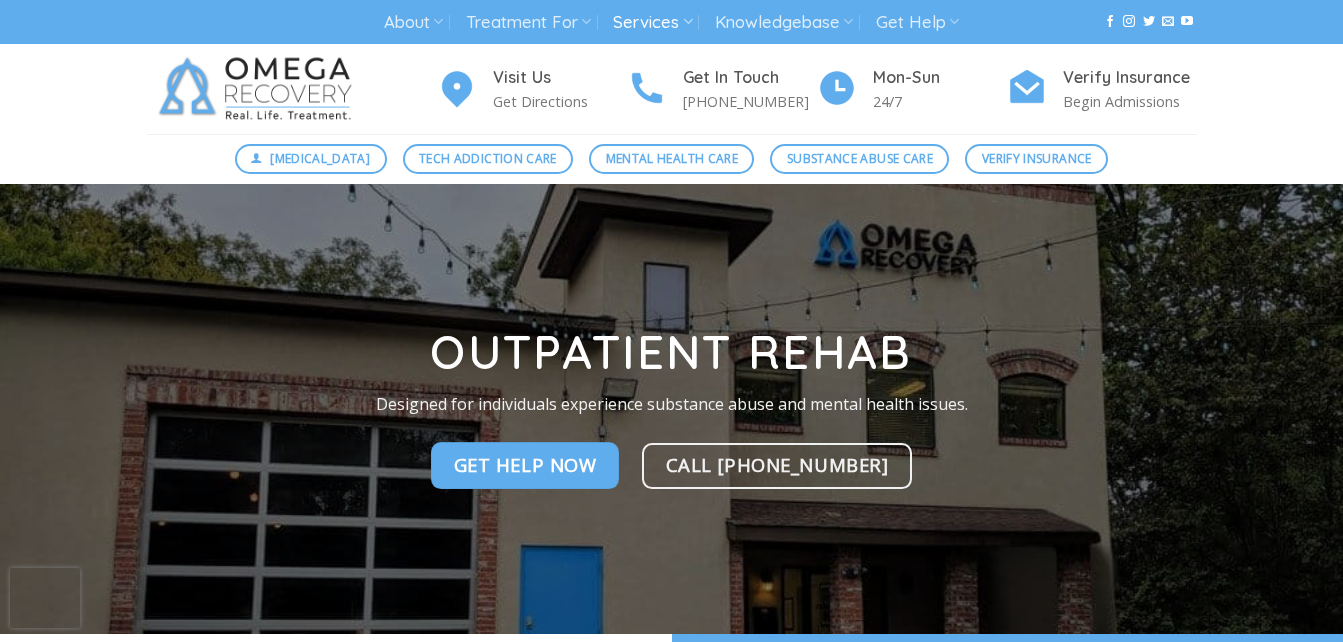 scroll, scrollTop: 0, scrollLeft: 0, axis: both 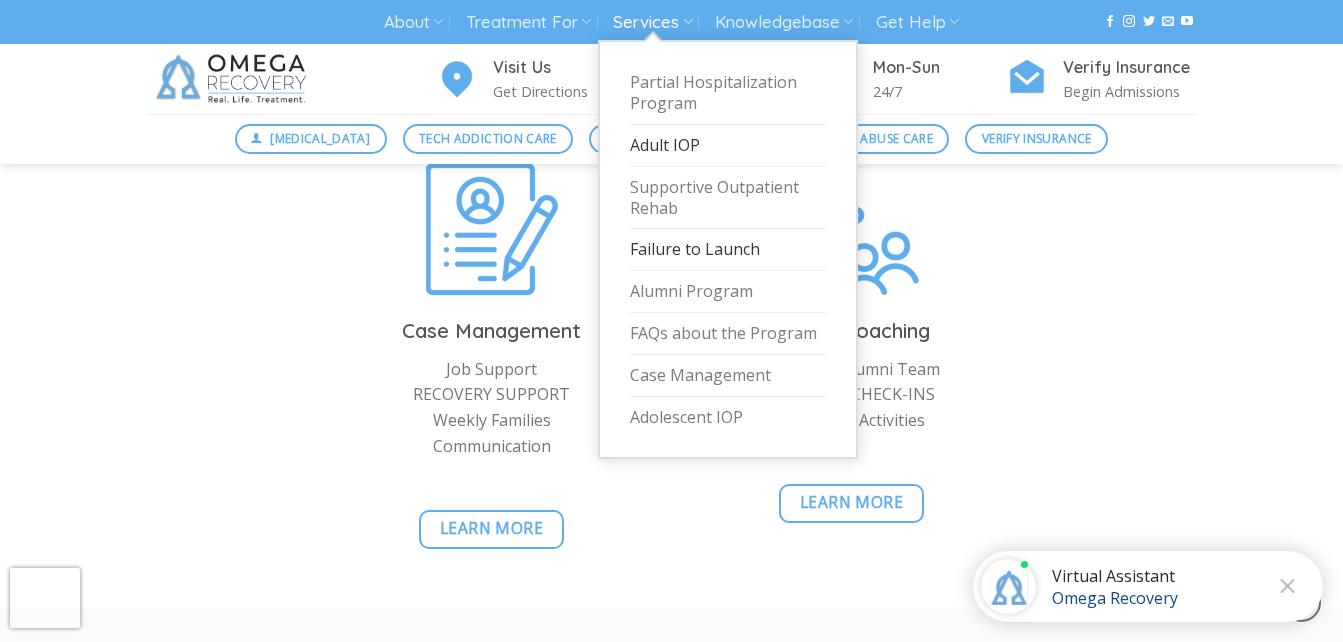 click on "Failure to Launch" at bounding box center [728, 250] 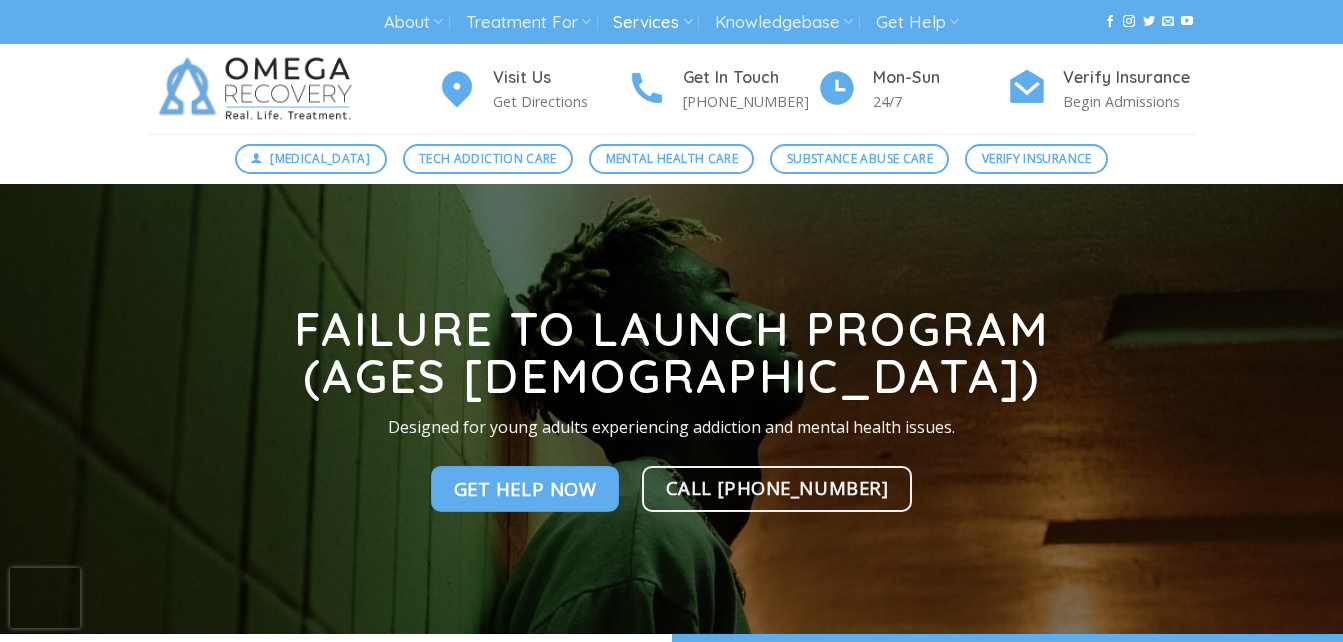 scroll, scrollTop: 0, scrollLeft: 0, axis: both 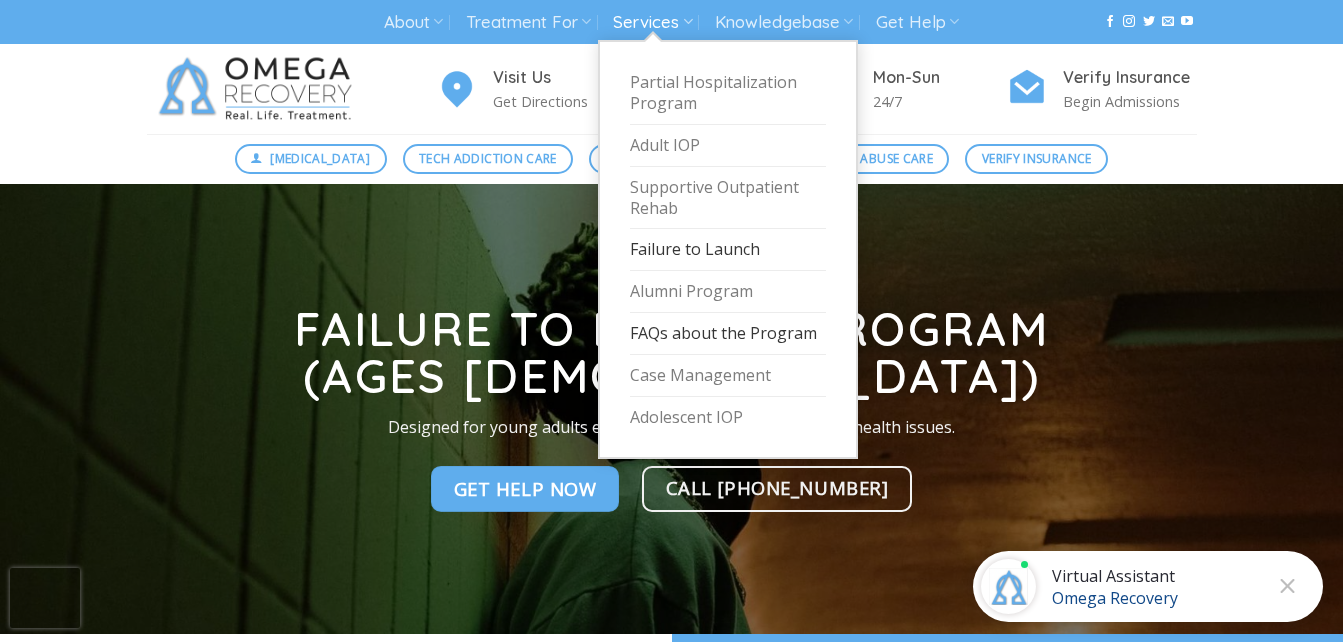 click on "FAQs about the Program" at bounding box center (728, 334) 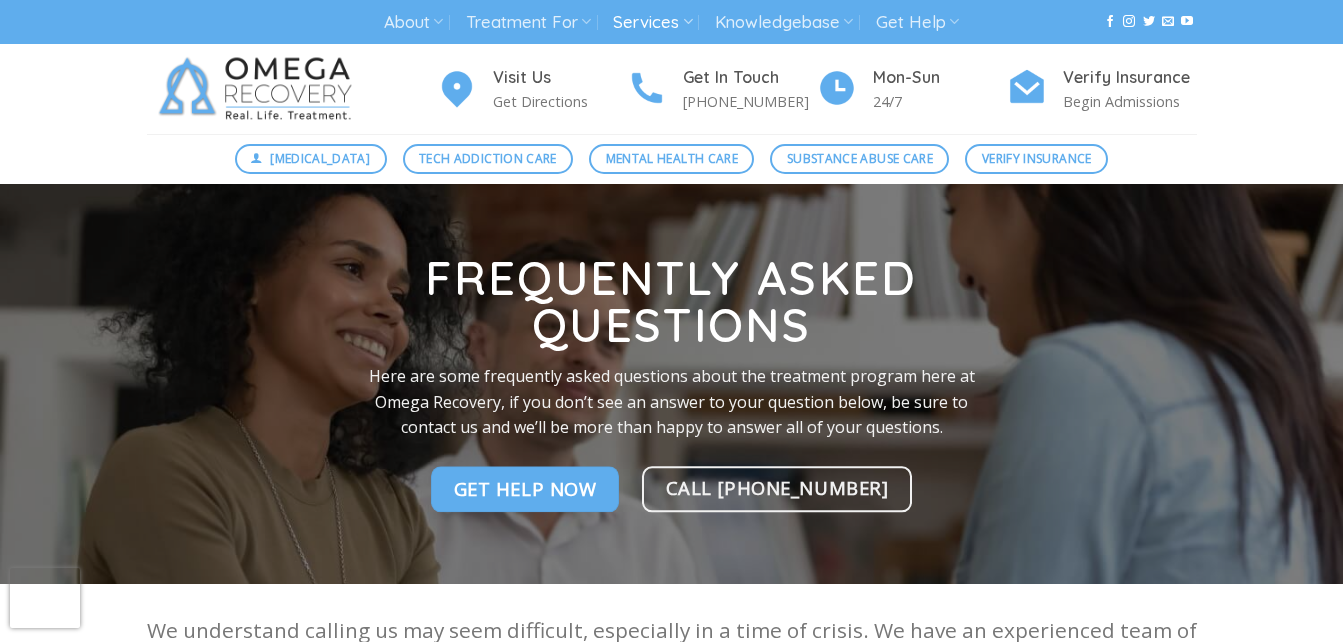 scroll, scrollTop: 0, scrollLeft: 0, axis: both 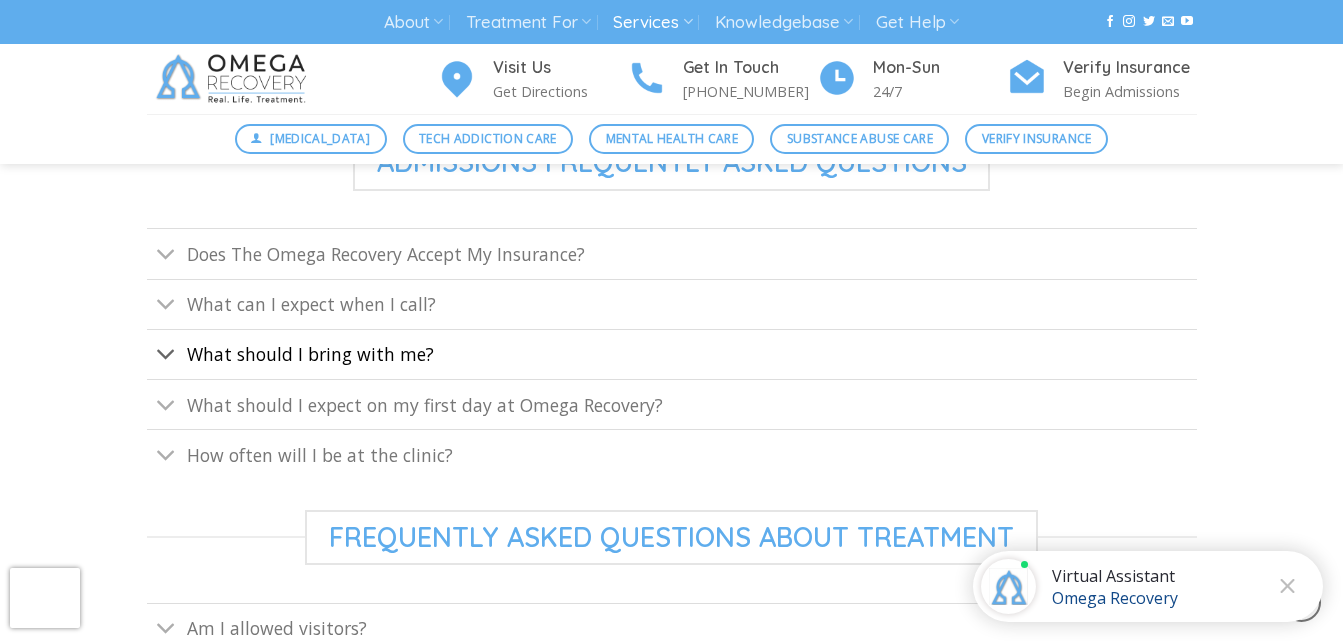 click on "What should I bring with me?" at bounding box center [310, 354] 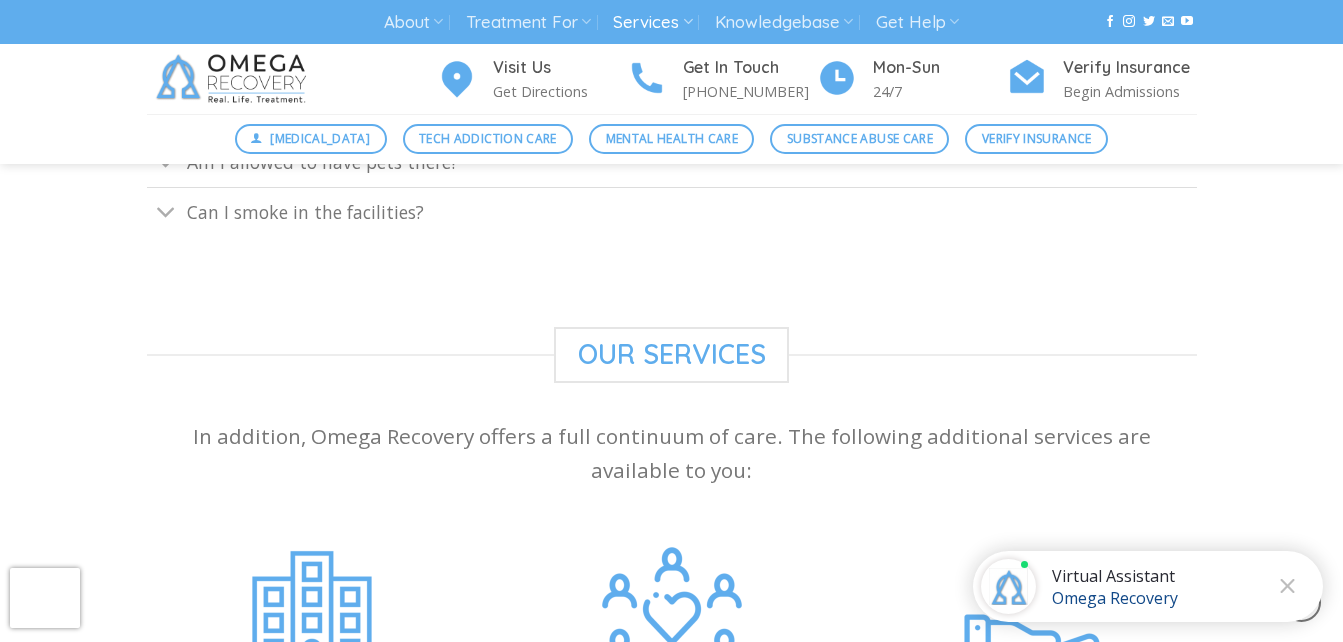 scroll, scrollTop: 1461, scrollLeft: 0, axis: vertical 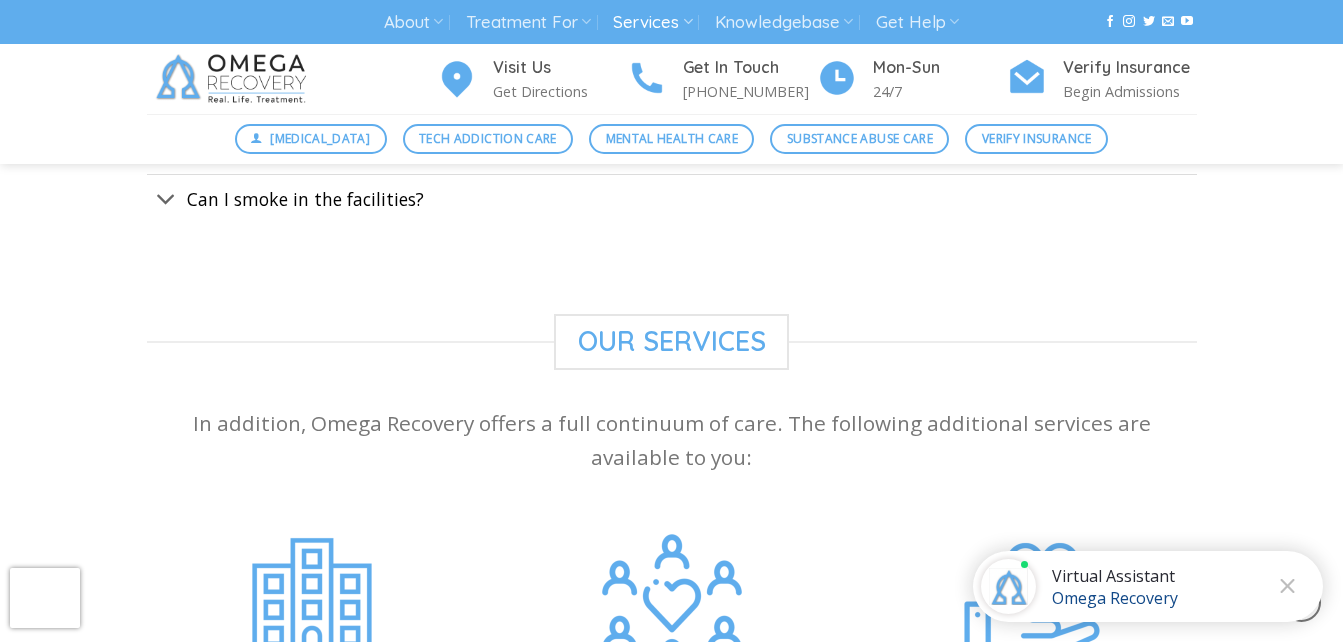 click on "Can I smoke in the facilities?" at bounding box center (672, 199) 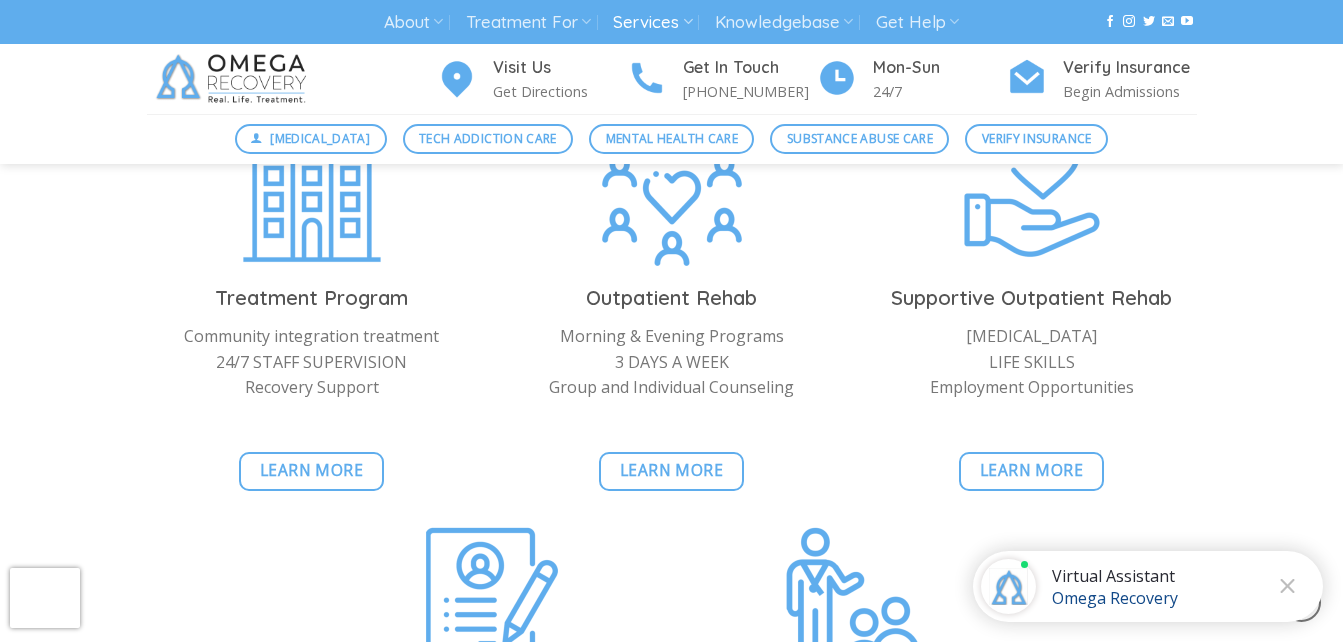 scroll, scrollTop: 1980, scrollLeft: 0, axis: vertical 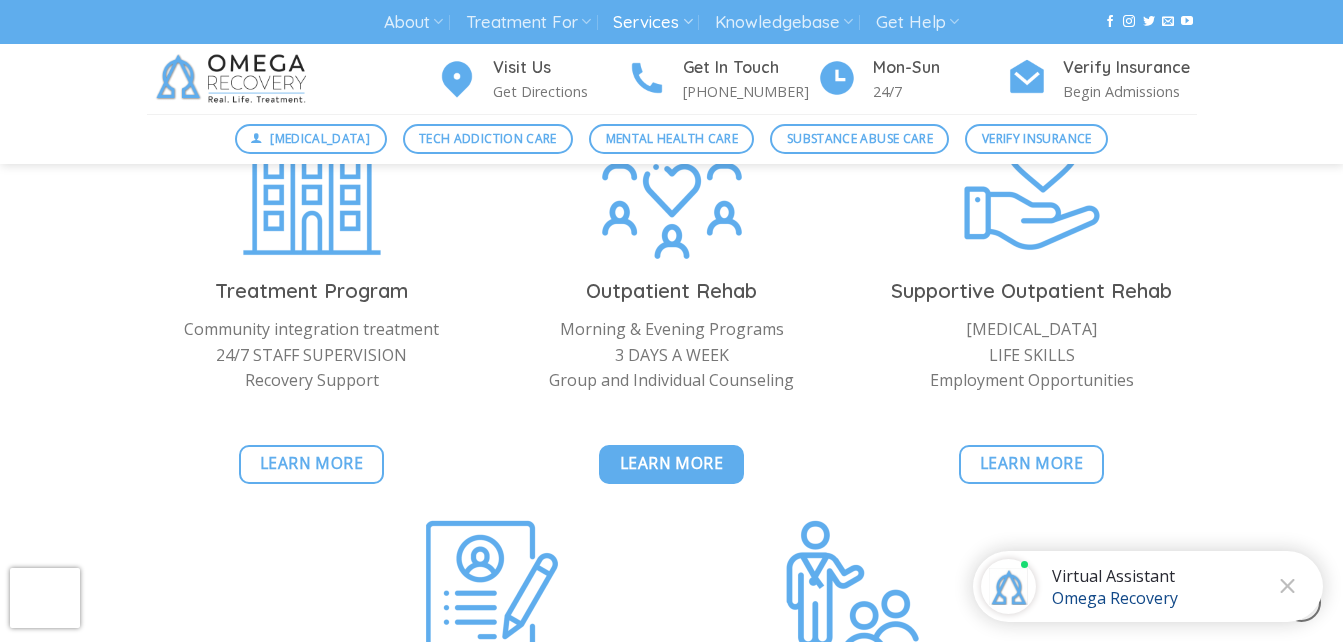 click on "Learn More" at bounding box center (672, 463) 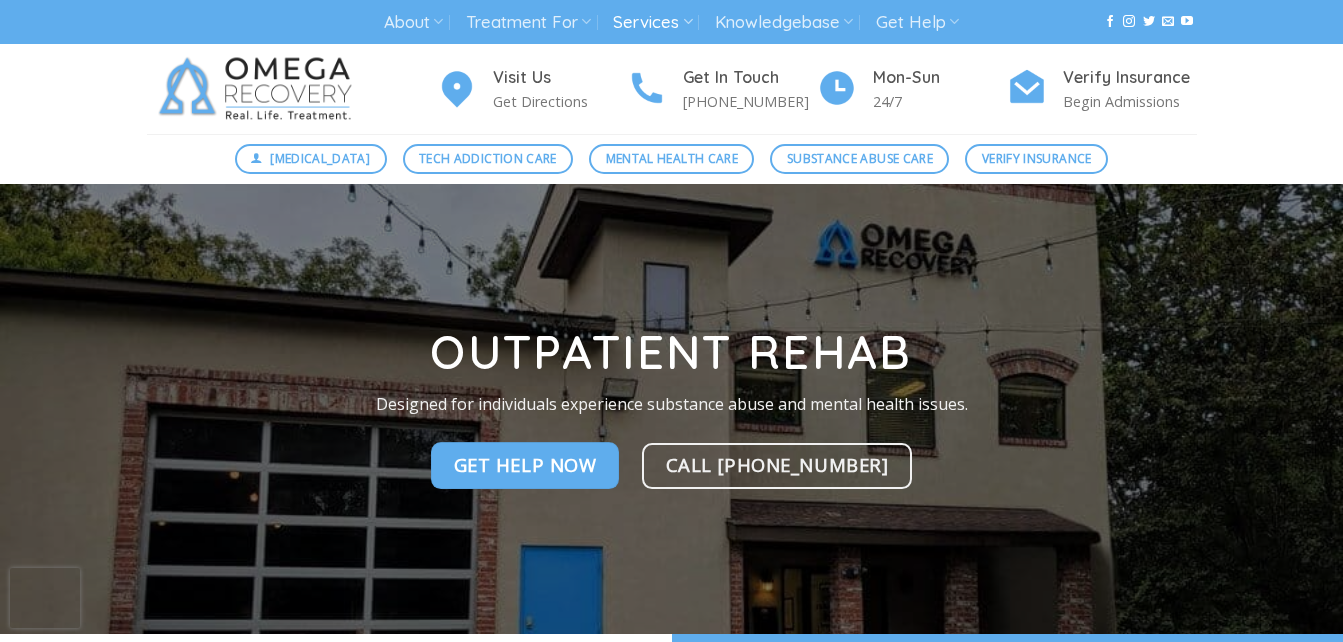 scroll, scrollTop: 0, scrollLeft: 0, axis: both 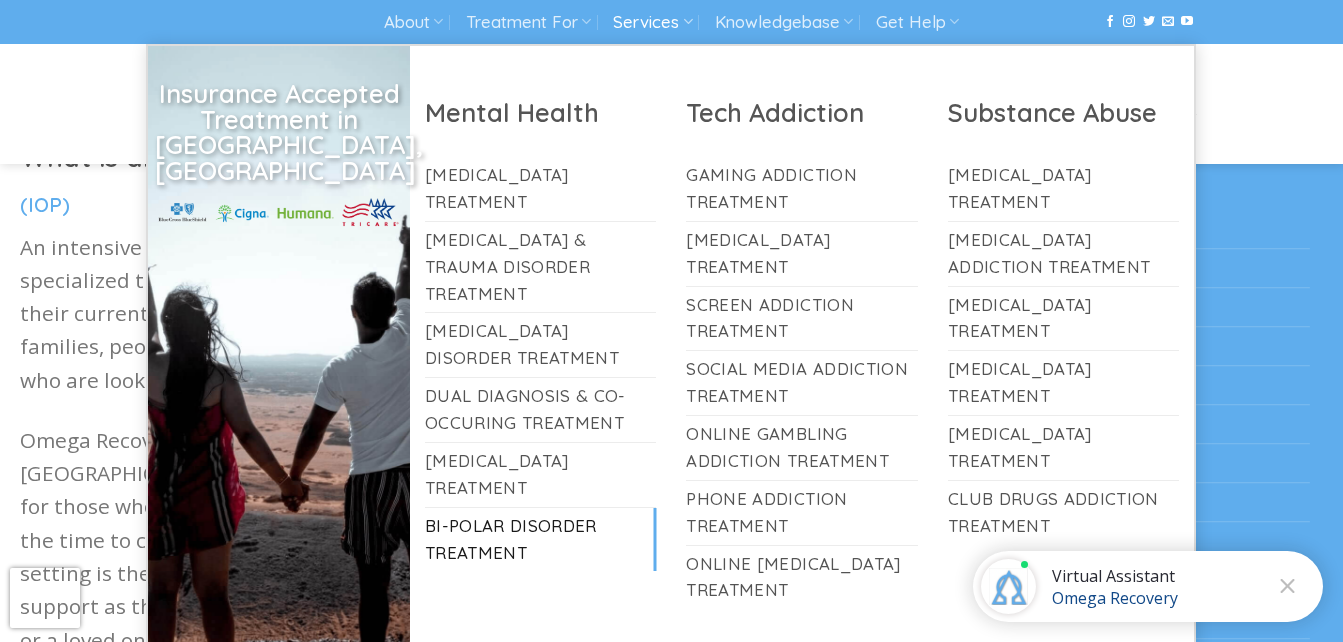 click on "Bi-Polar Disorder Treatment" at bounding box center [541, 540] 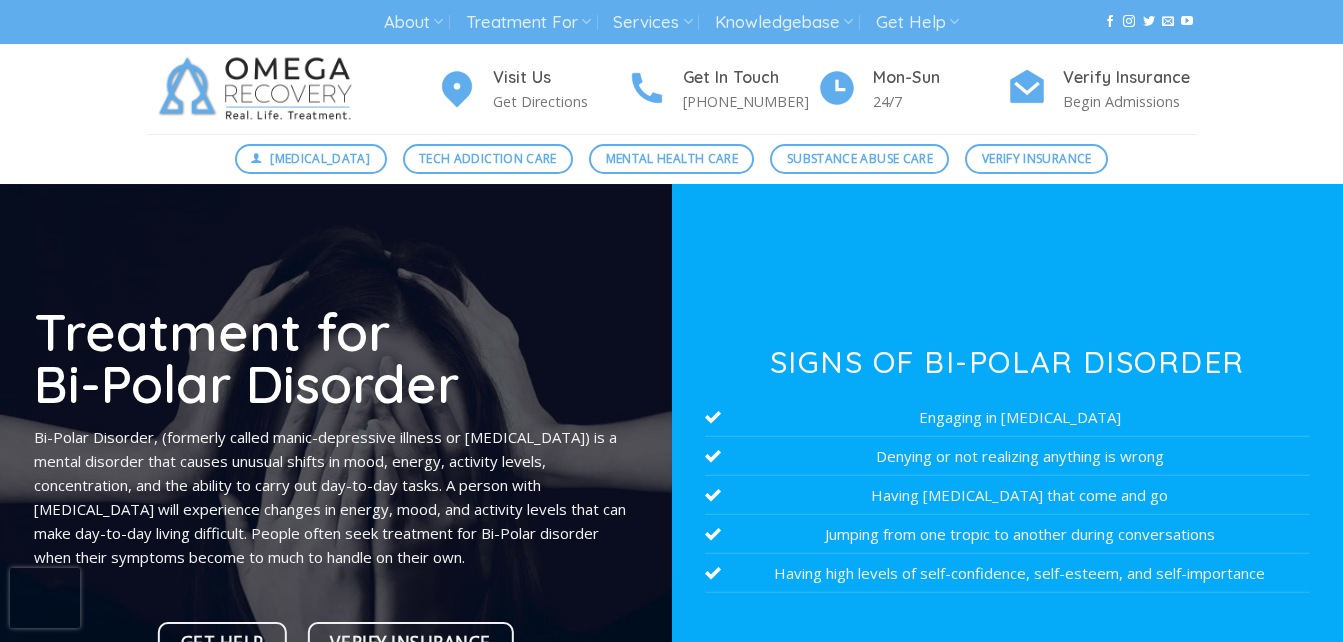 scroll, scrollTop: 0, scrollLeft: 0, axis: both 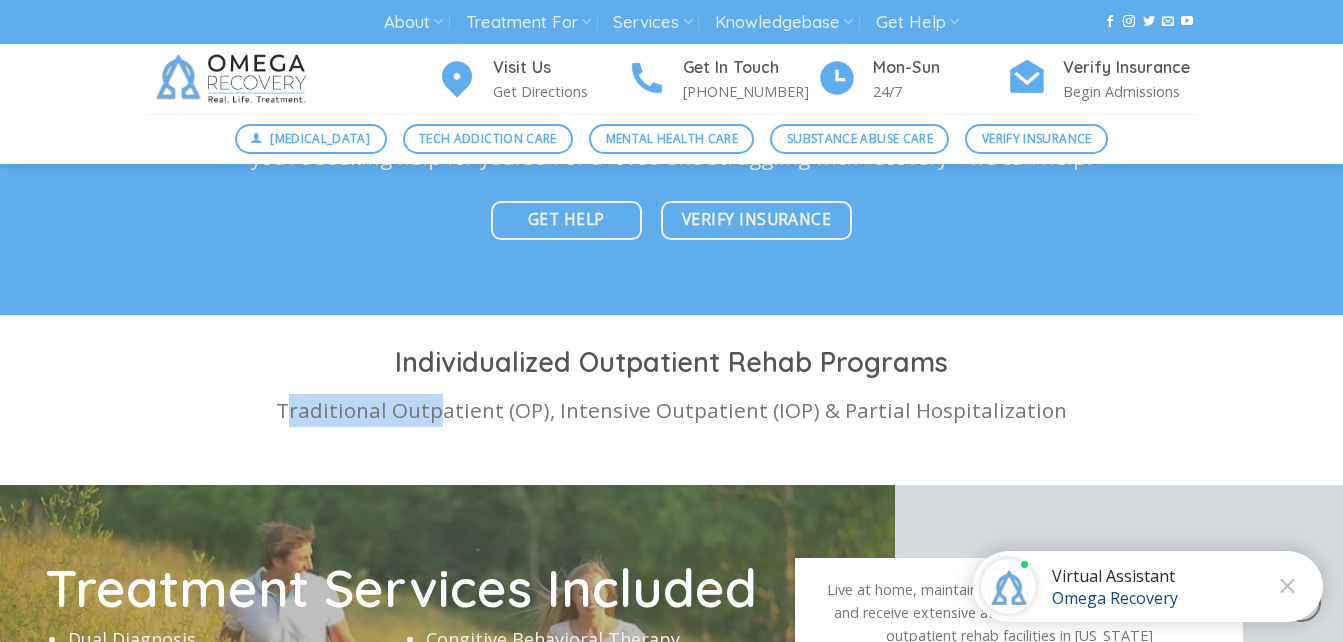 drag, startPoint x: 298, startPoint y: 379, endPoint x: 454, endPoint y: 388, distance: 156.2594 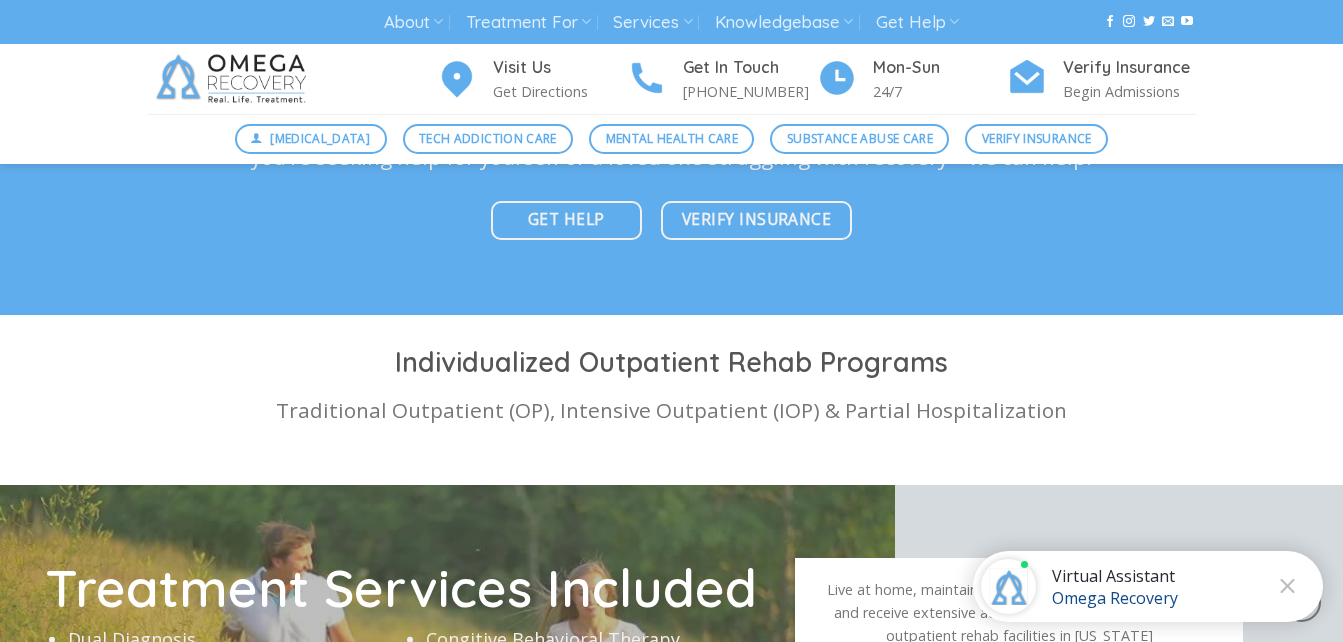 drag, startPoint x: 454, startPoint y: 388, endPoint x: 547, endPoint y: 390, distance: 93.0215 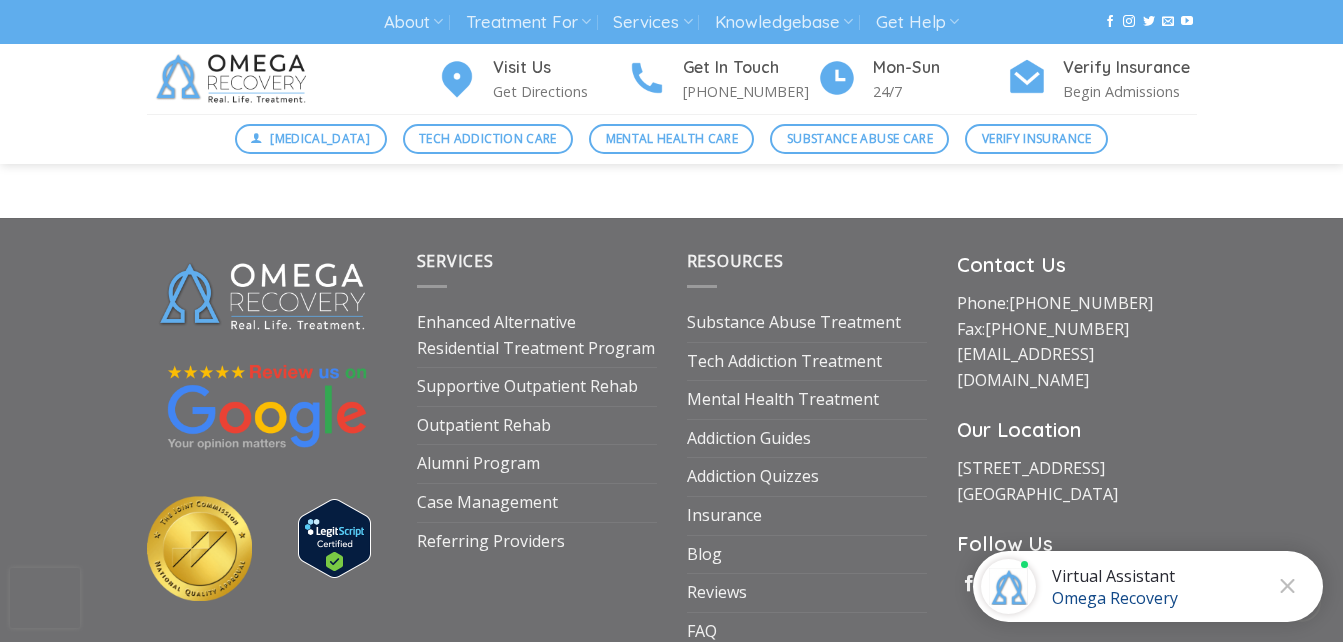scroll, scrollTop: 7139, scrollLeft: 0, axis: vertical 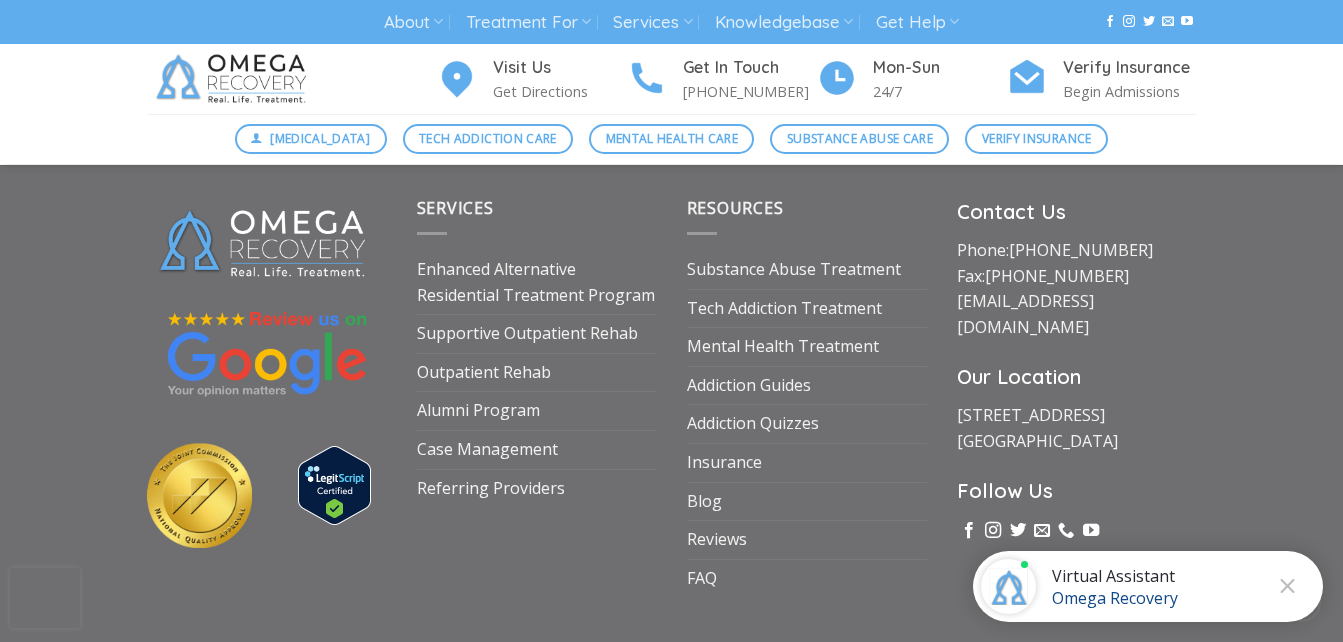 click on "Omega Recovery" at bounding box center (1115, 598) 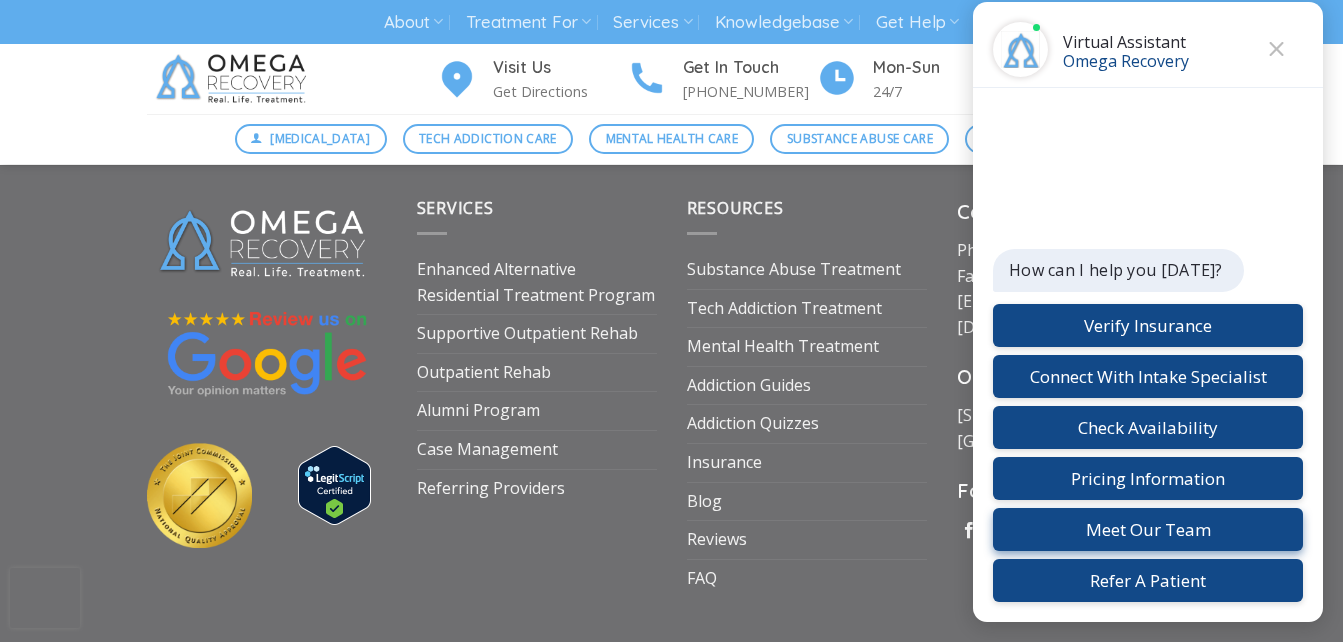 click on "Meet Our Team" at bounding box center [1148, 529] 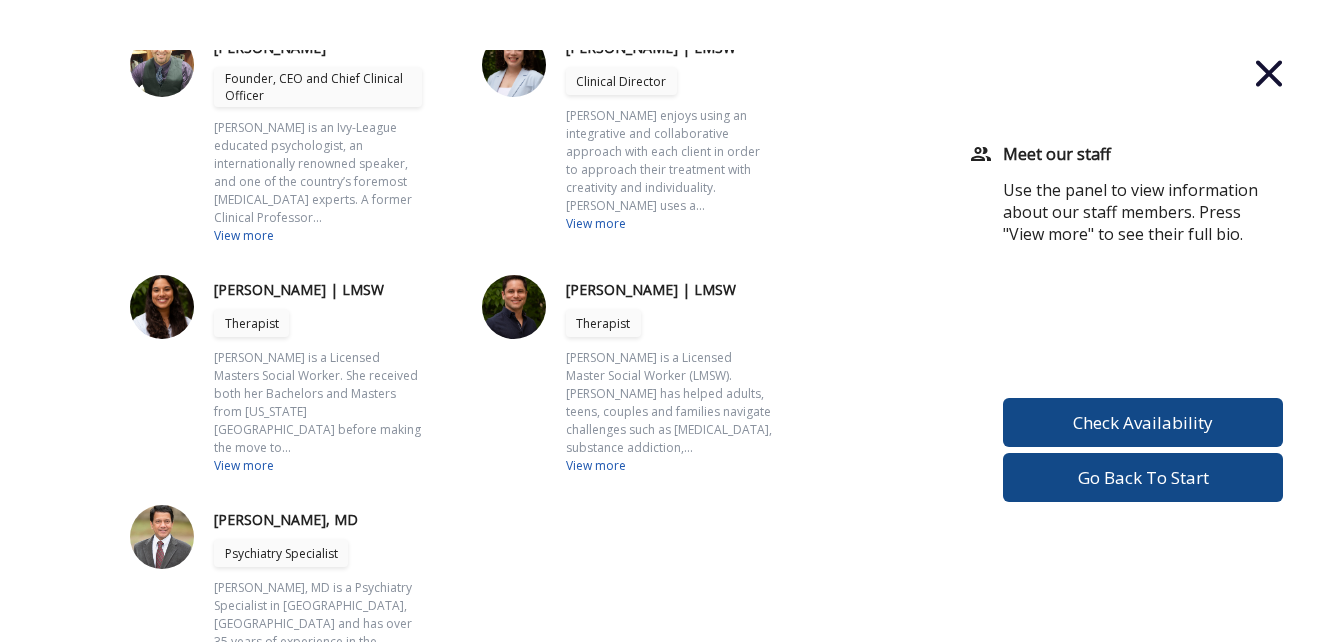 scroll, scrollTop: 115, scrollLeft: 0, axis: vertical 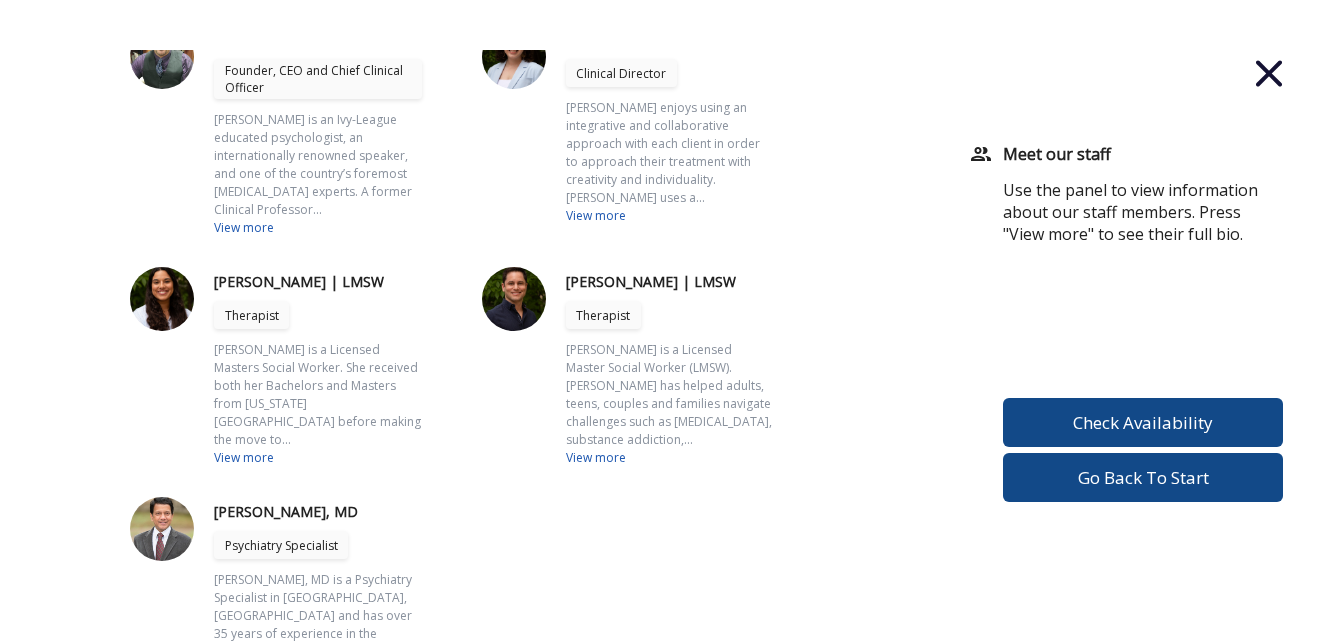 click on "View more" at bounding box center (318, 228) 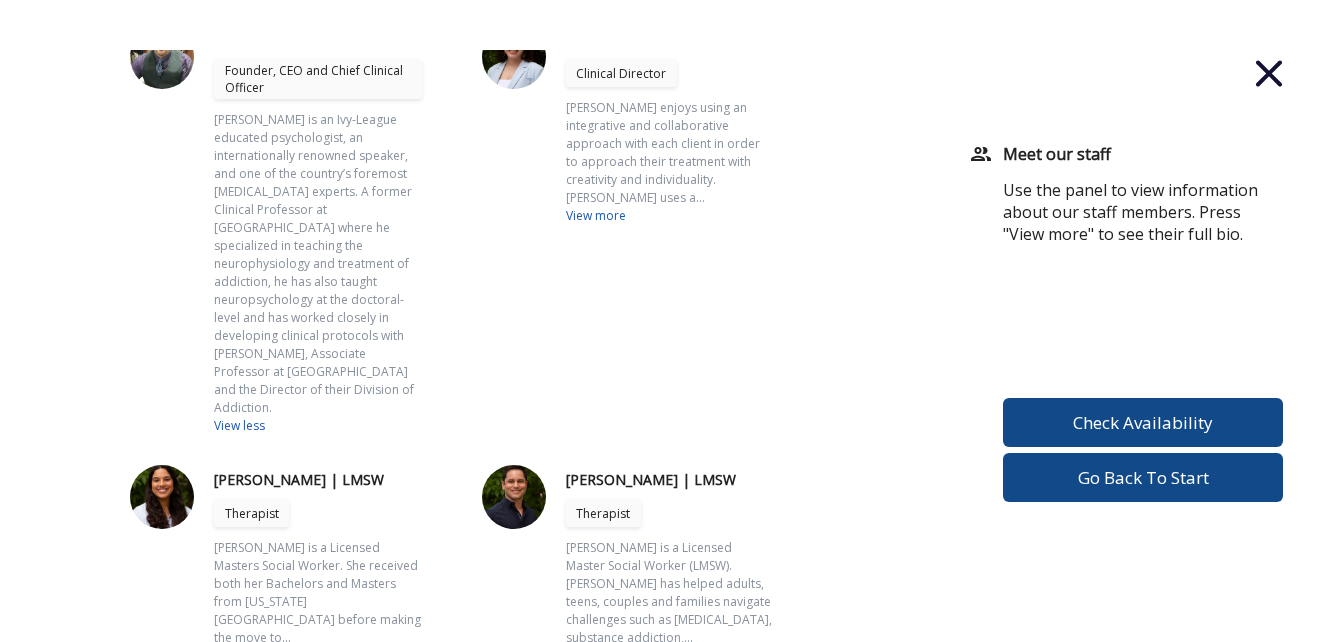 click on "View more" at bounding box center [670, 216] 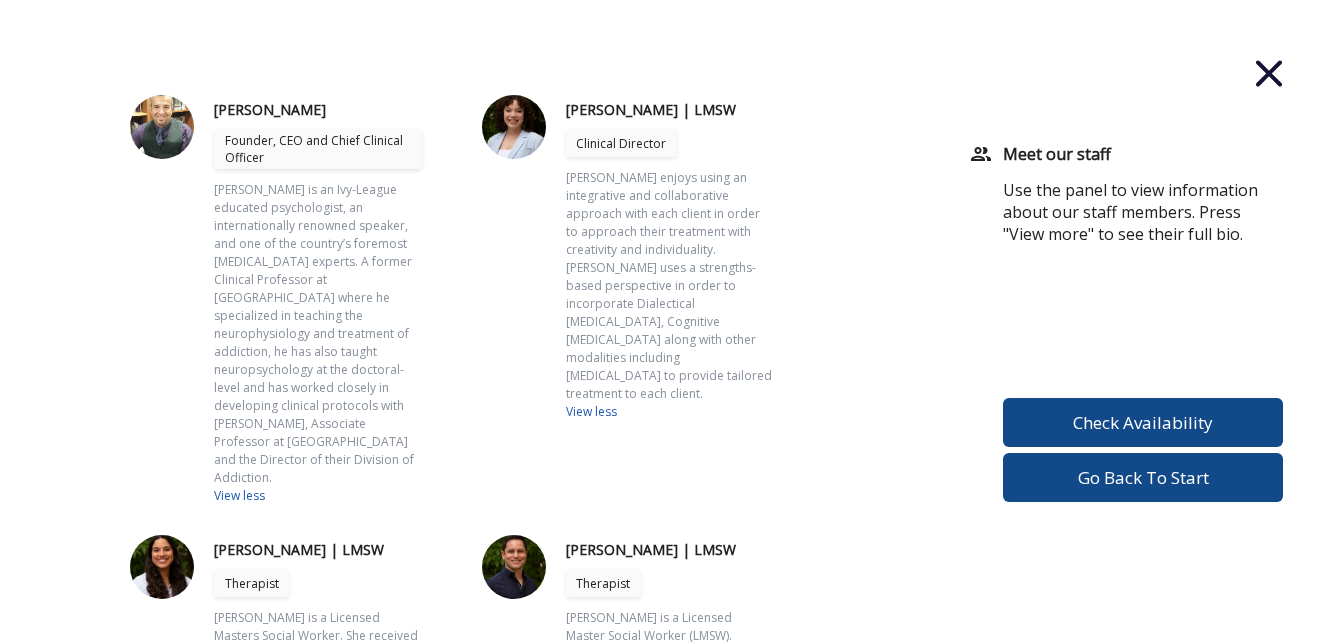 scroll, scrollTop: 0, scrollLeft: 0, axis: both 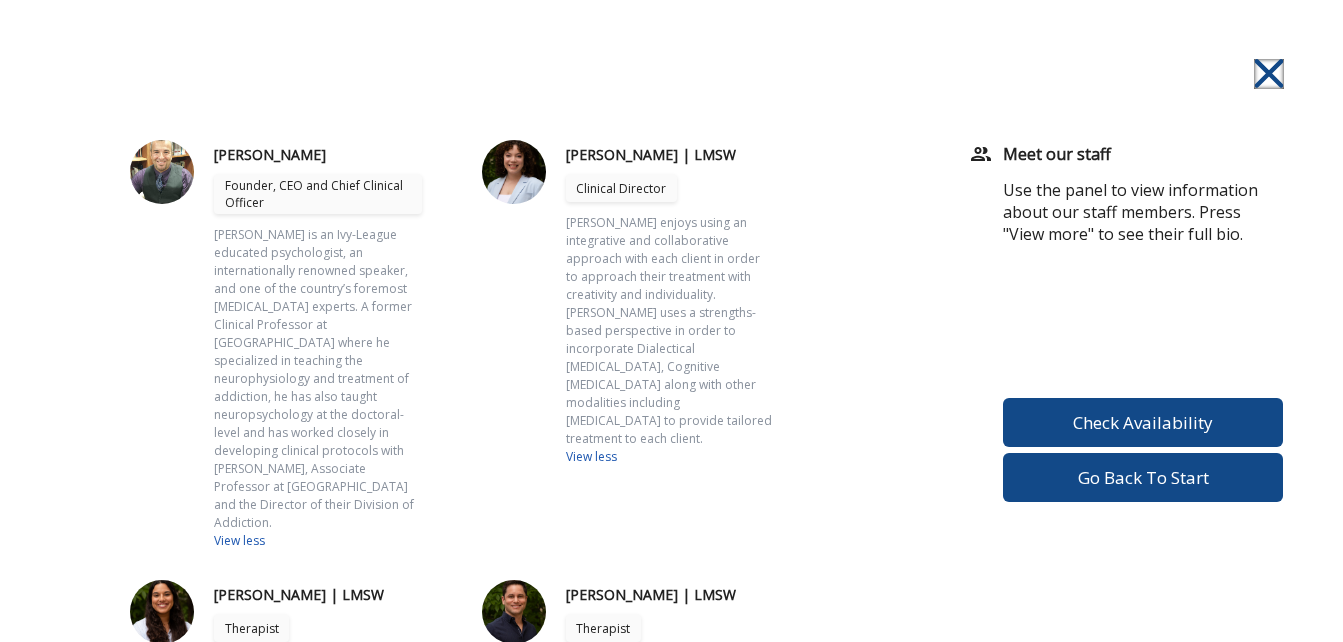 click 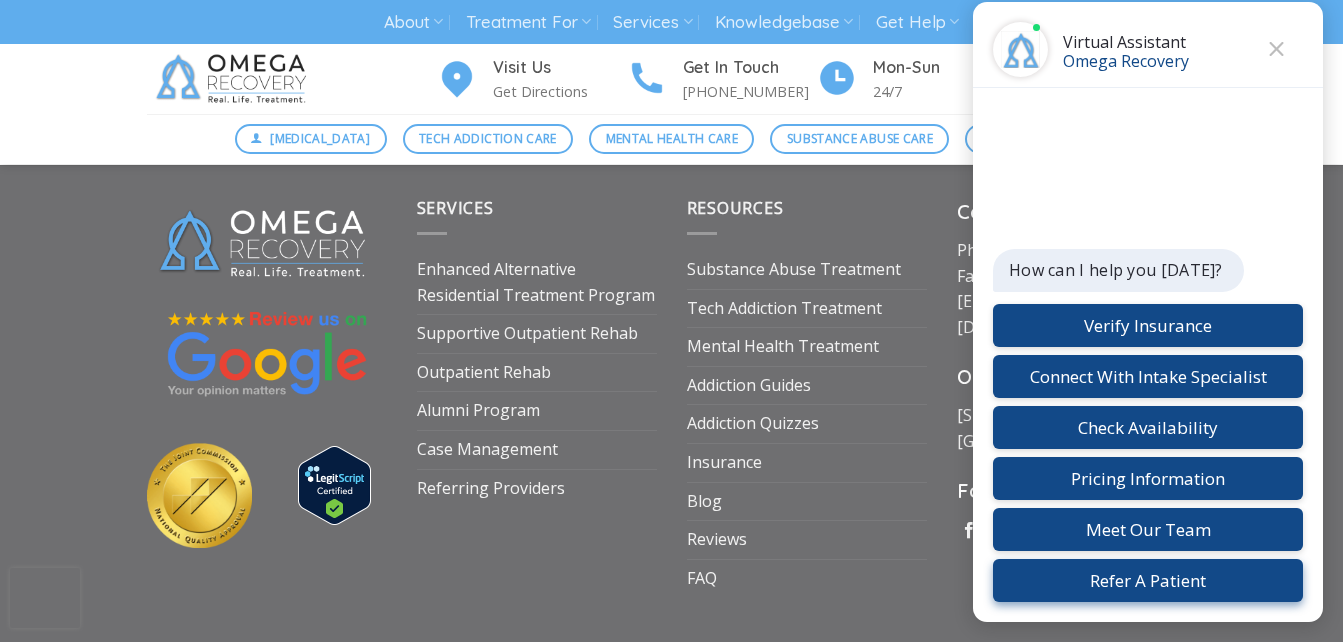 click on "Refer A Patient" at bounding box center [1148, 580] 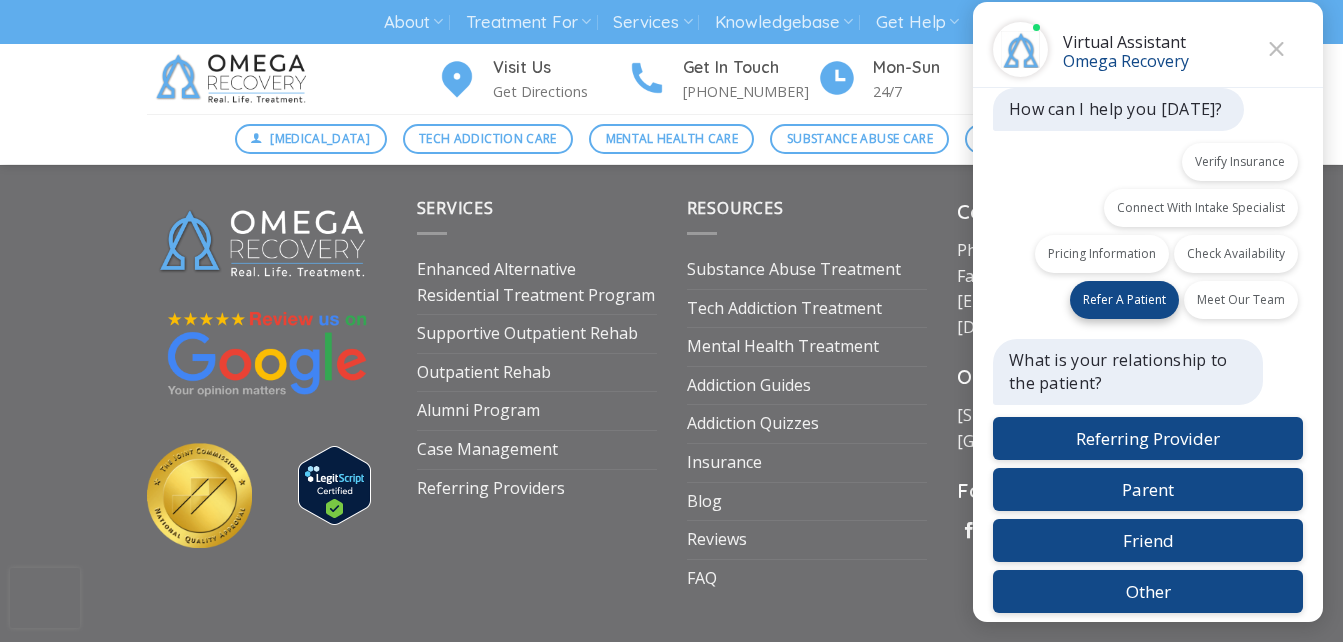 scroll, scrollTop: 11, scrollLeft: 0, axis: vertical 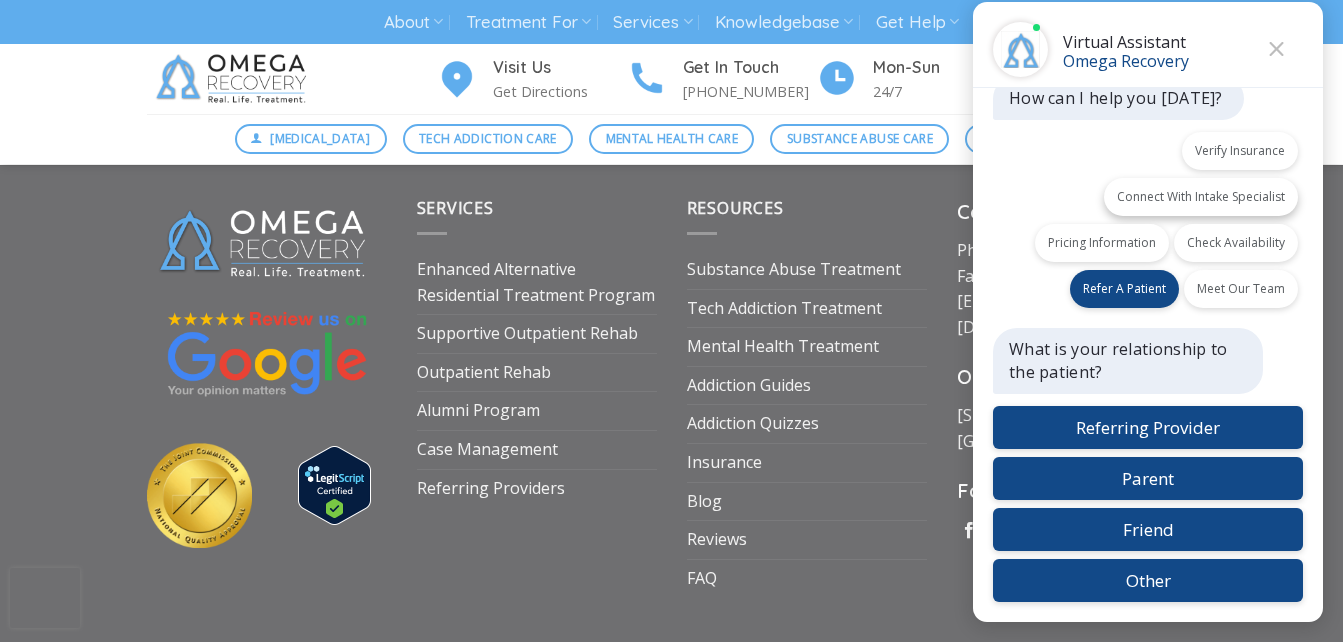 click on "Connect With Intake Specialist" at bounding box center [1201, 197] 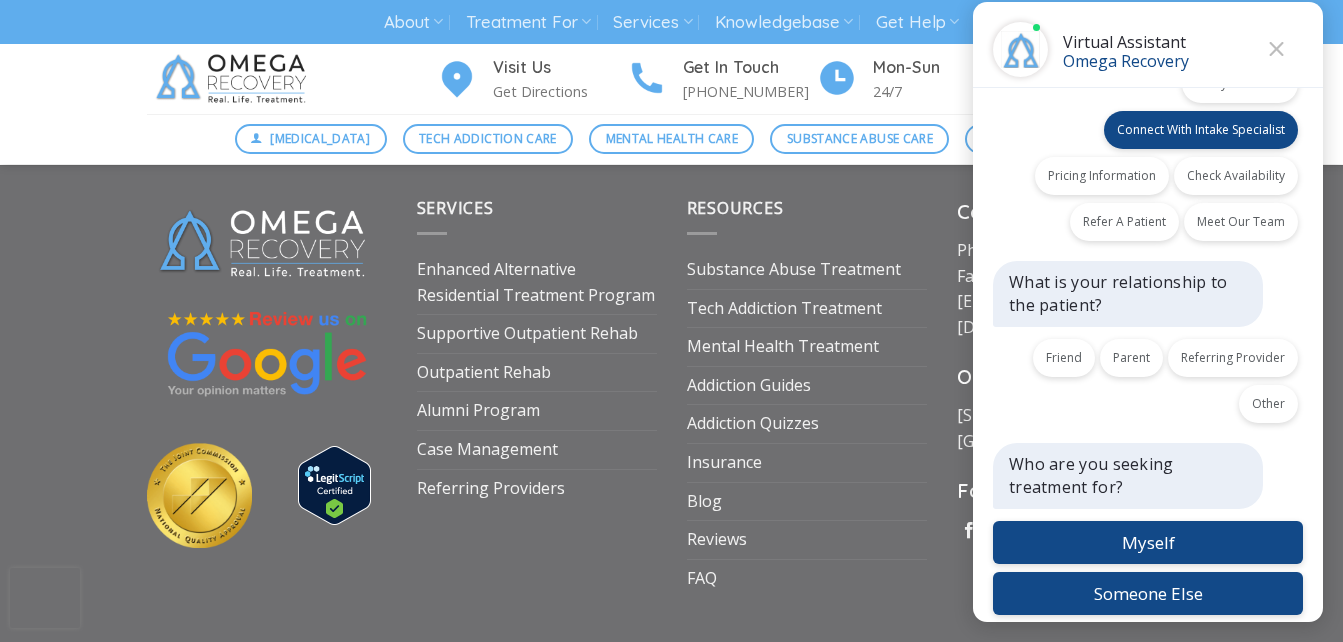 scroll, scrollTop: 91, scrollLeft: 0, axis: vertical 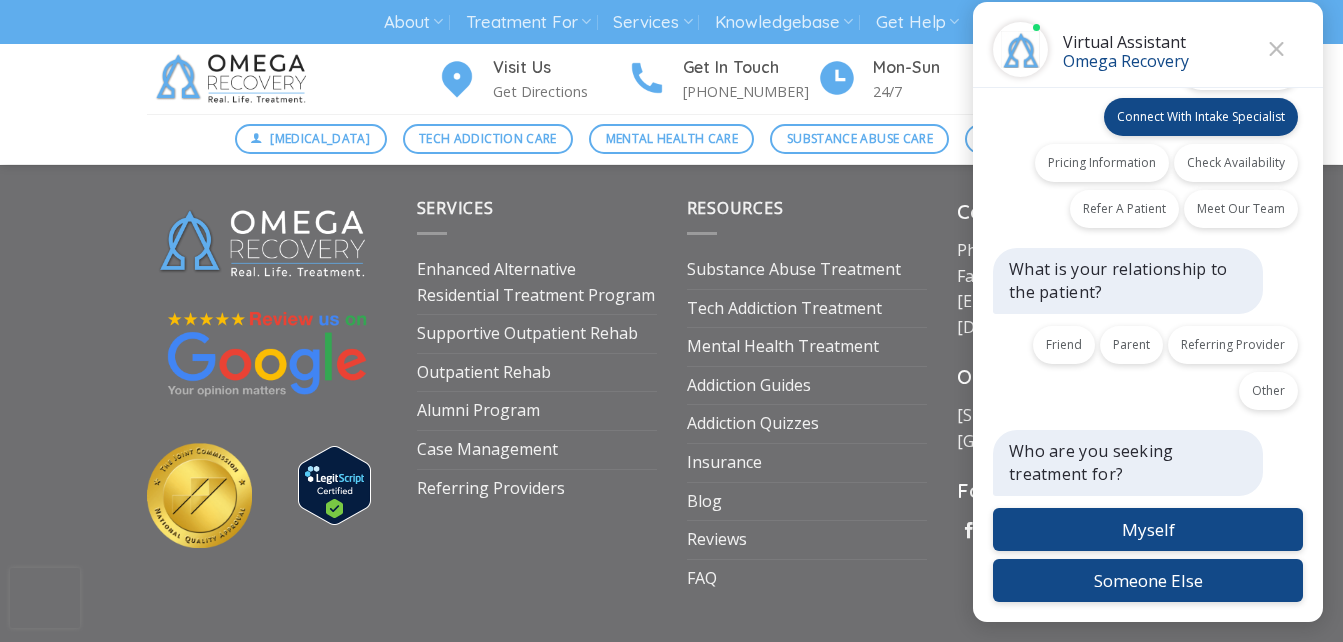click at bounding box center [1276, 49] 